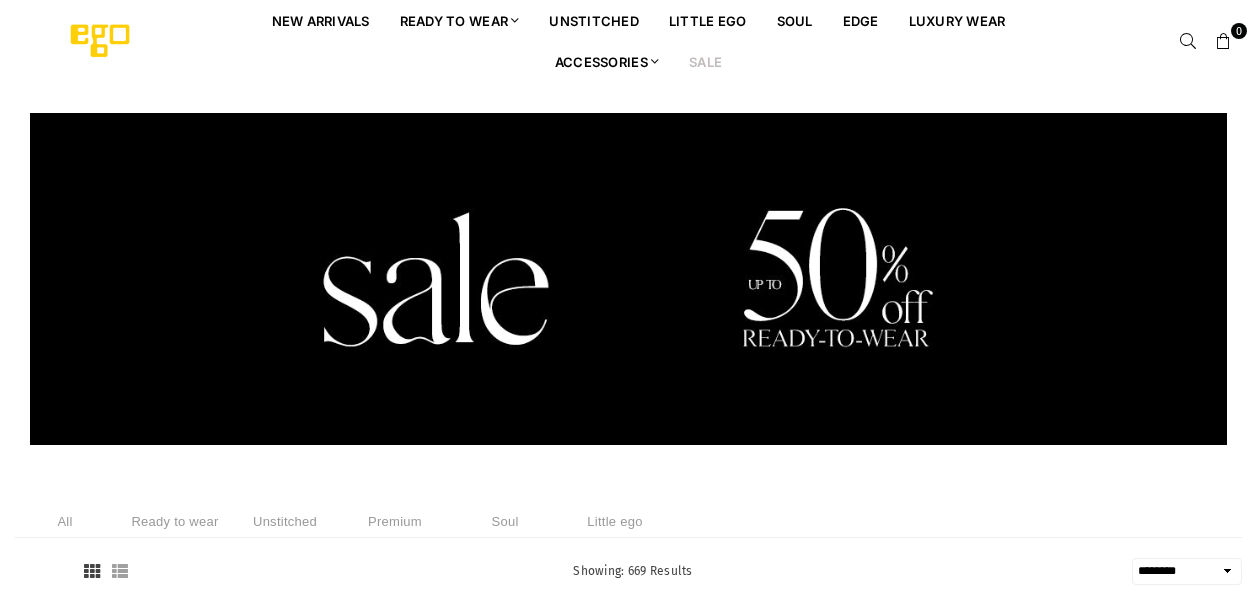 select on "******" 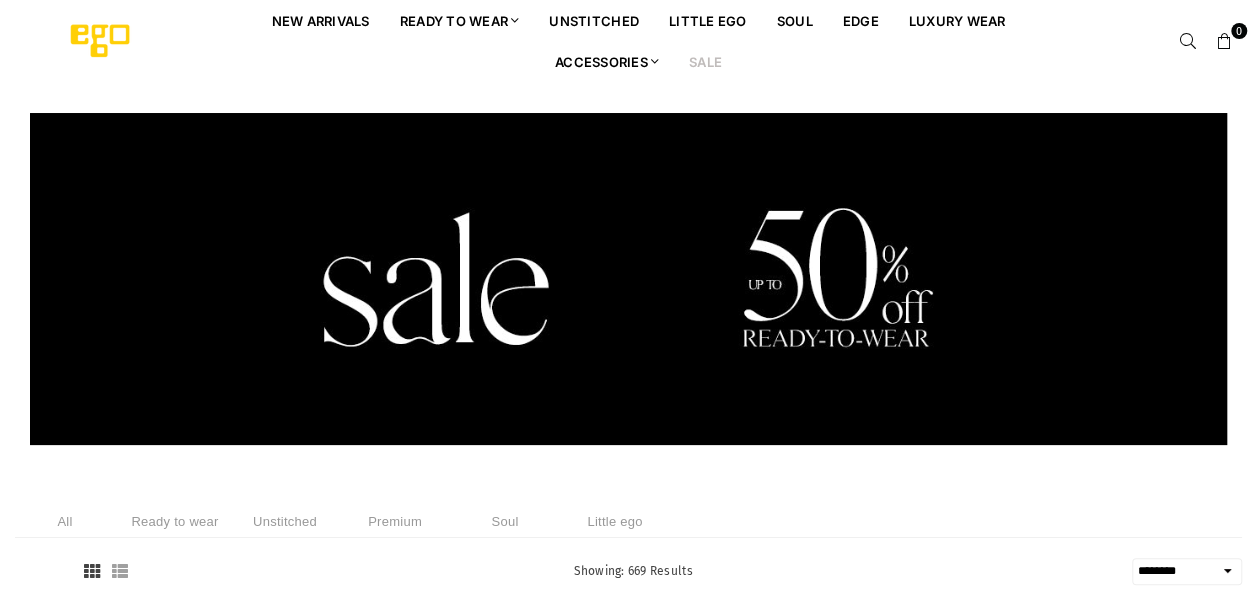 scroll, scrollTop: 0, scrollLeft: 0, axis: both 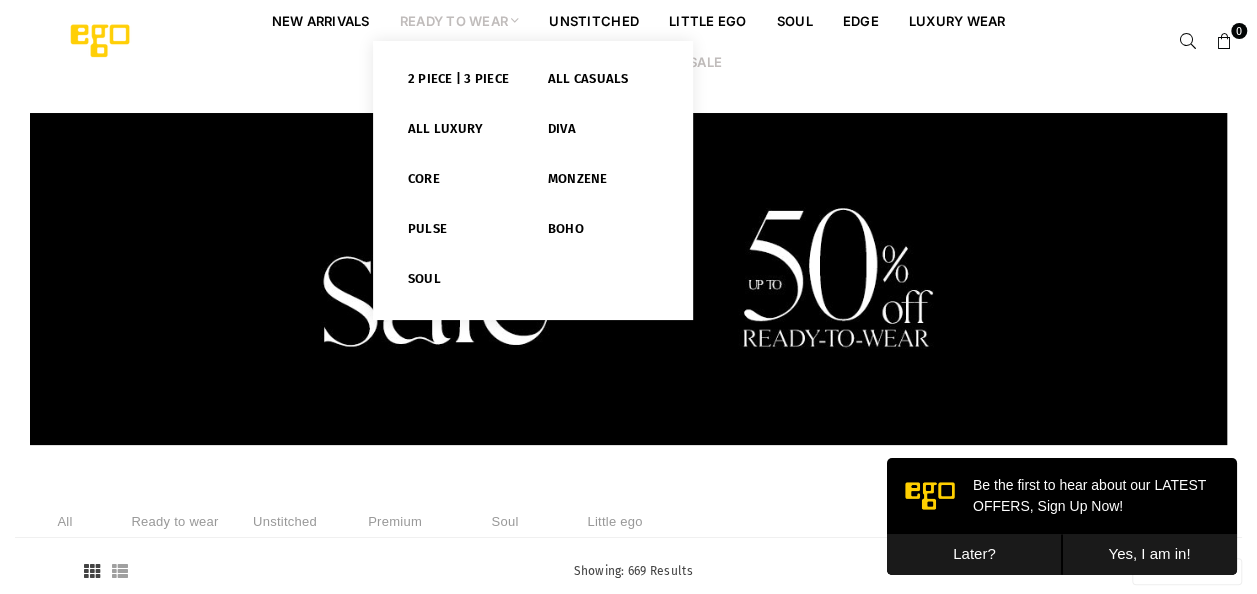 click on "Ready to Wear" at bounding box center [460, 20] 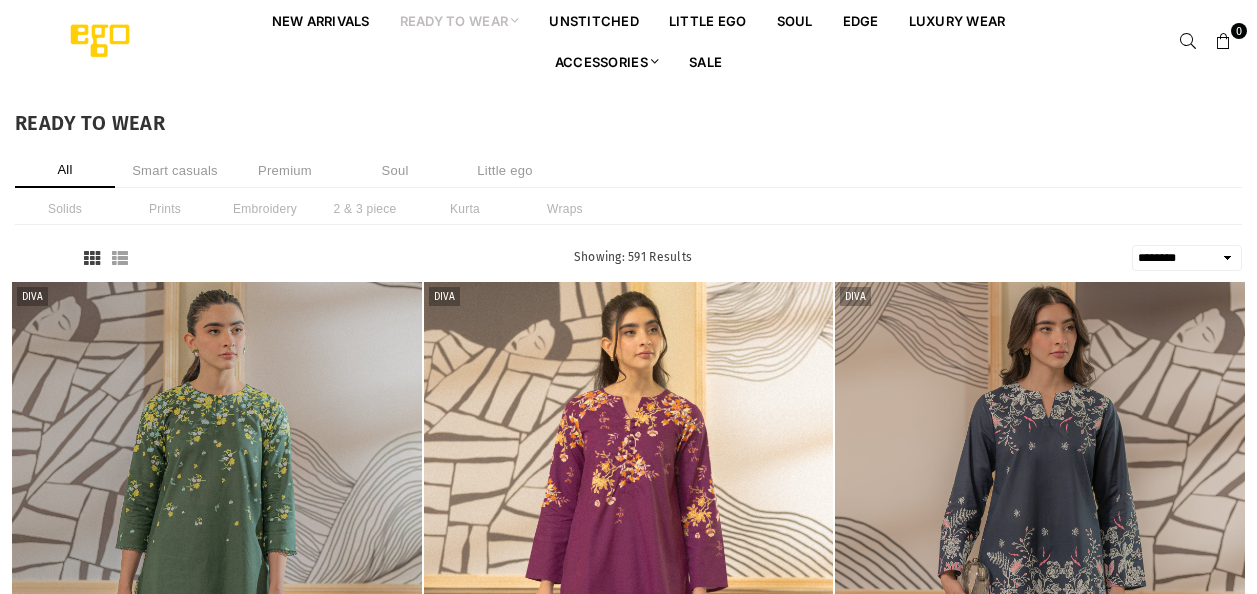 select on "******" 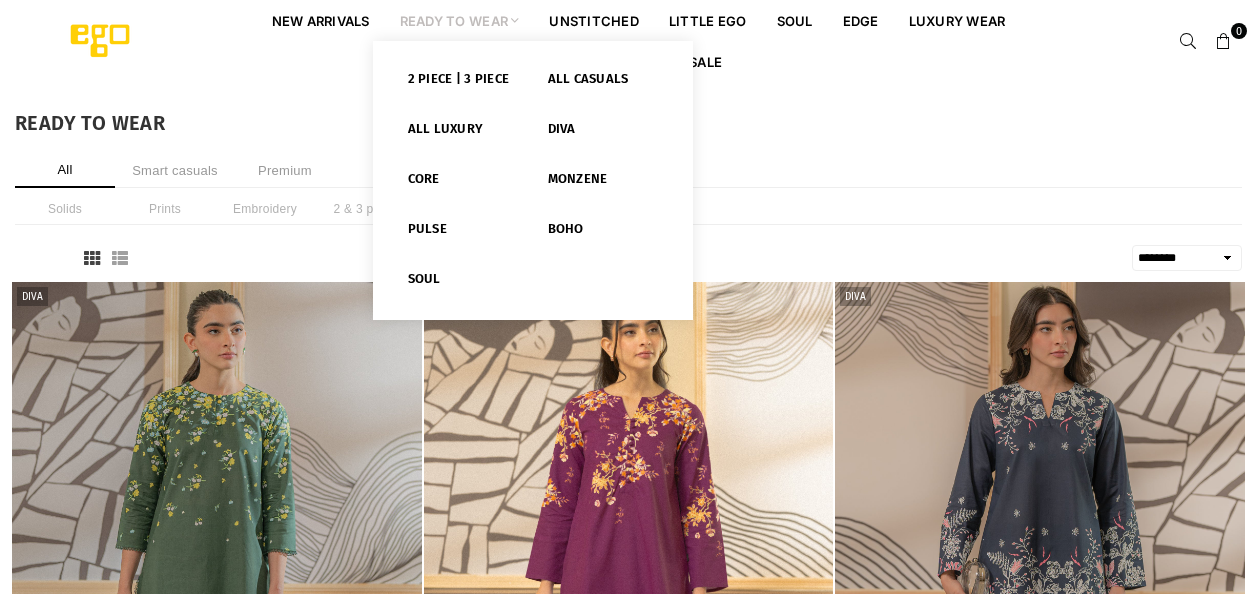 scroll, scrollTop: 0, scrollLeft: 0, axis: both 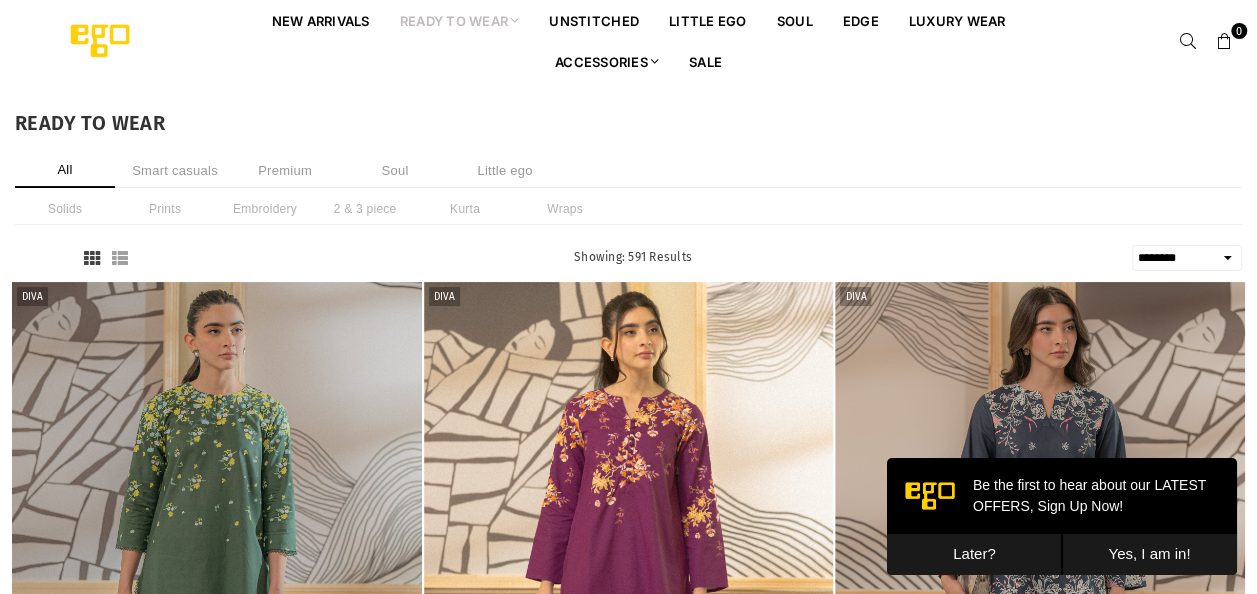 click on "Later?" at bounding box center (974, 554) 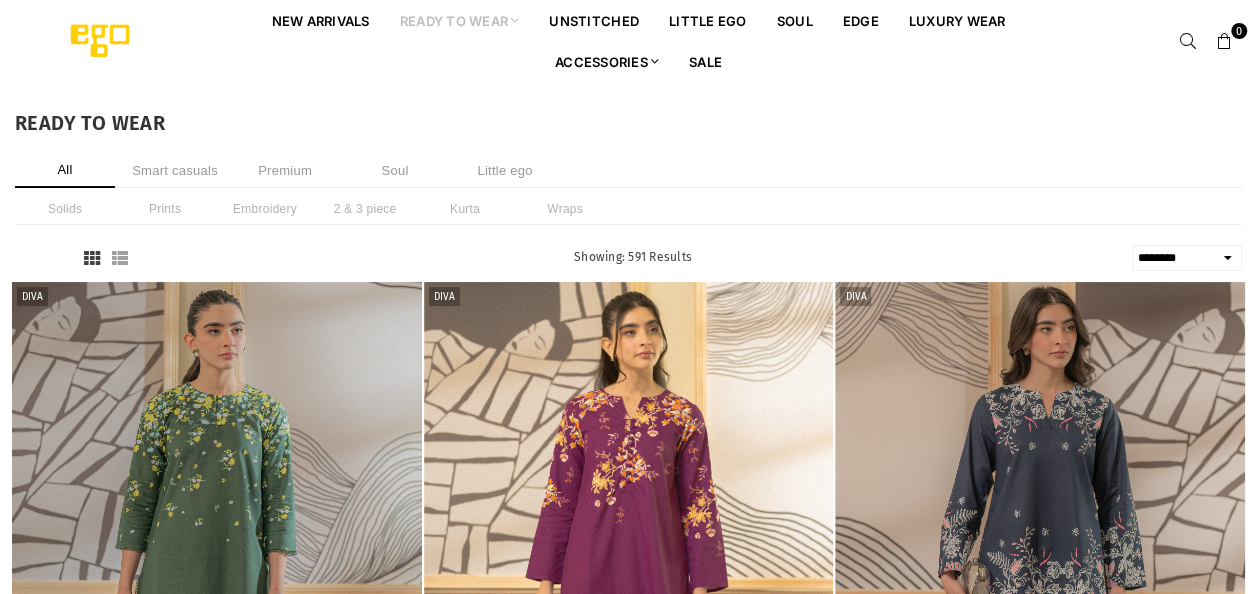 click on "Kurta" at bounding box center [465, 209] 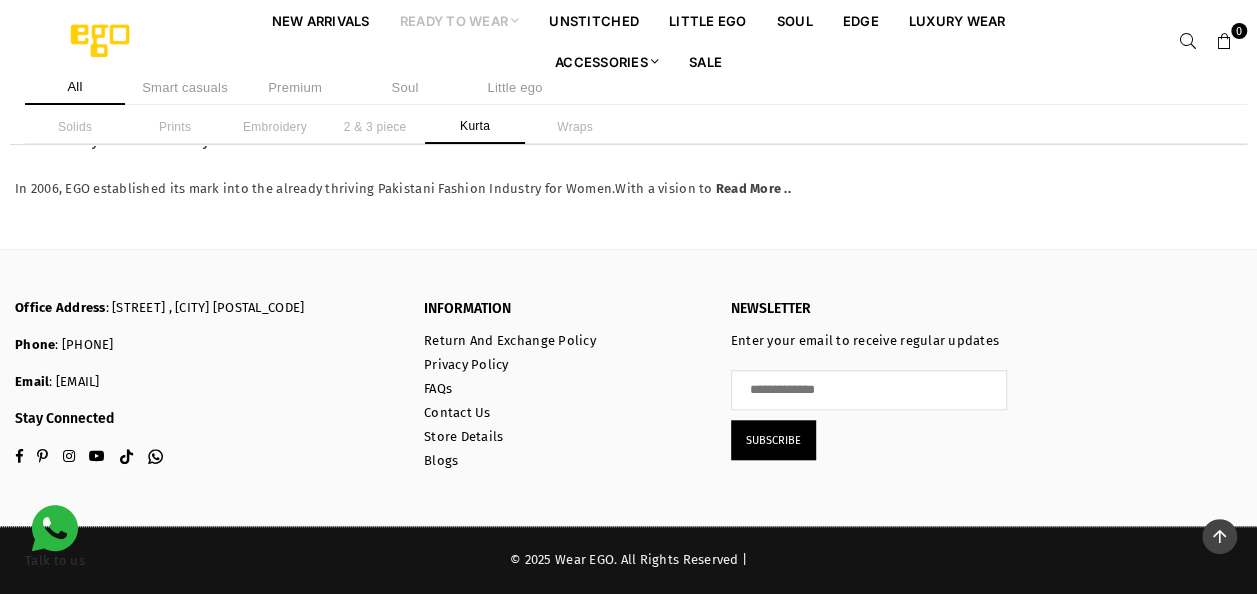 scroll, scrollTop: 3682, scrollLeft: 0, axis: vertical 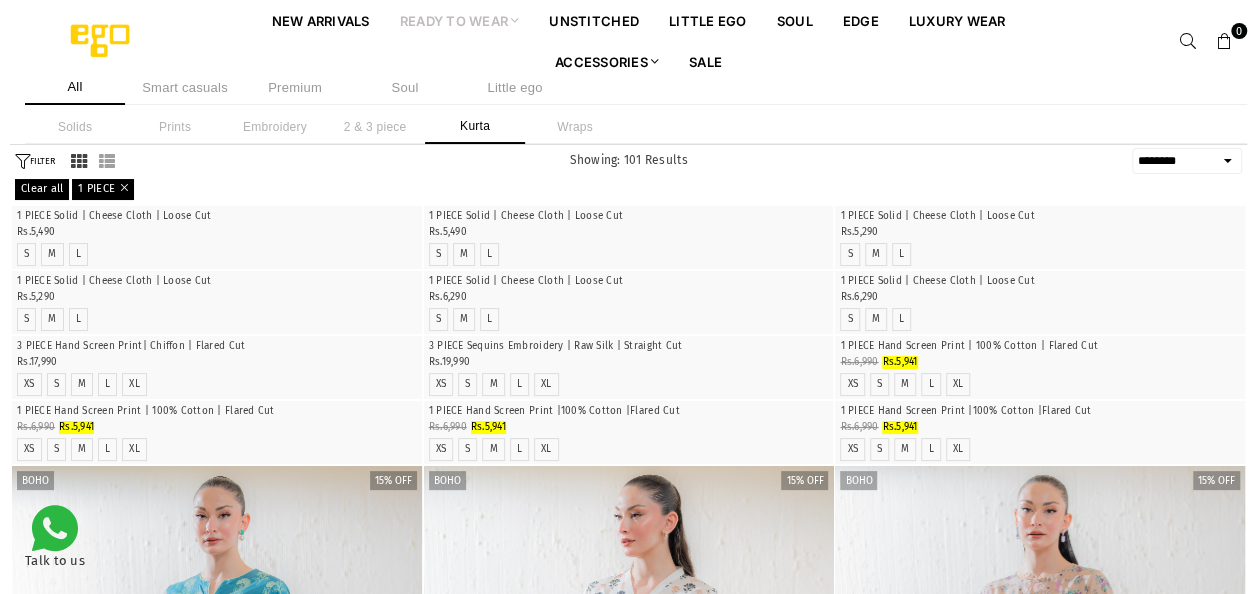 click on "2 & 3 piece" at bounding box center (375, 127) 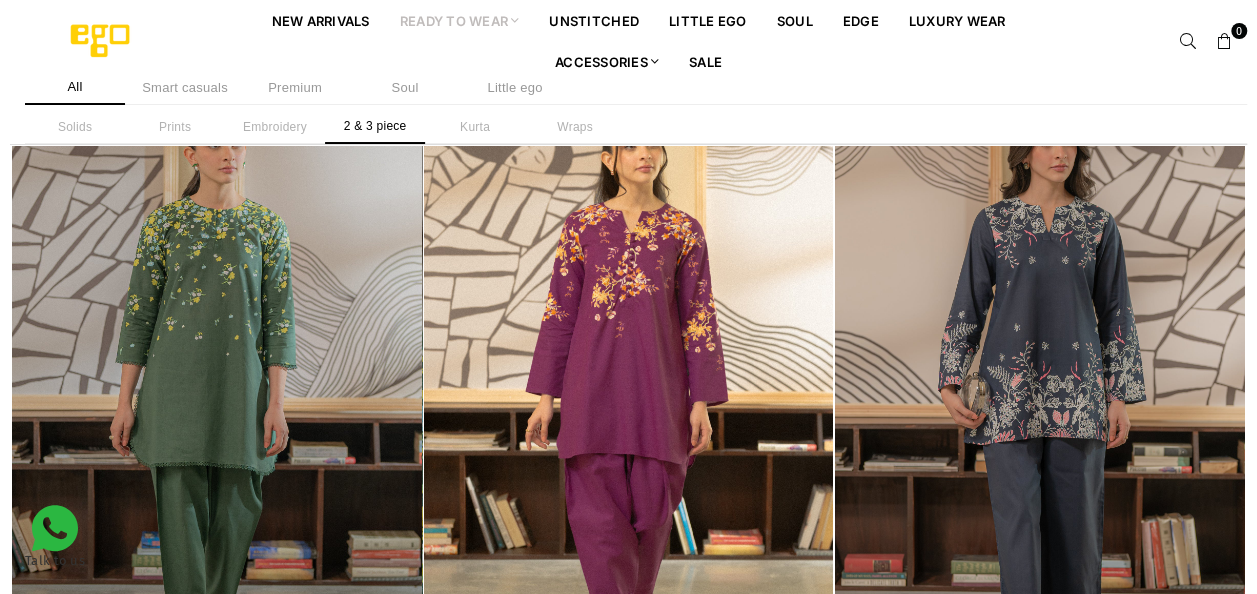 scroll, scrollTop: 300, scrollLeft: 0, axis: vertical 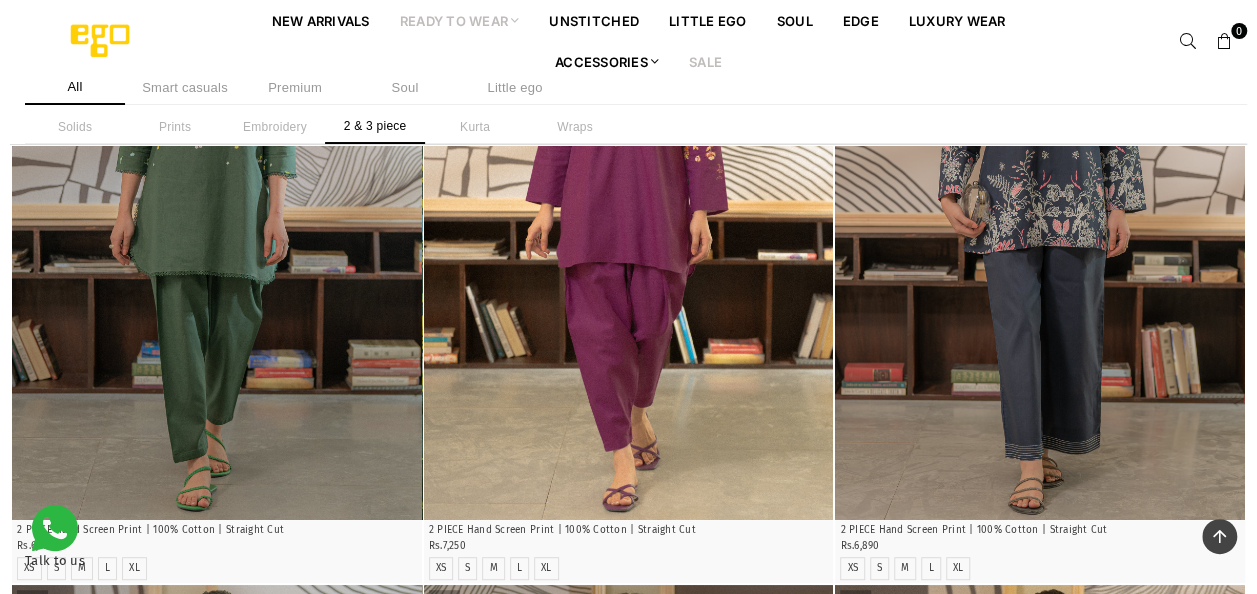 click on "Sale" at bounding box center [705, 61] 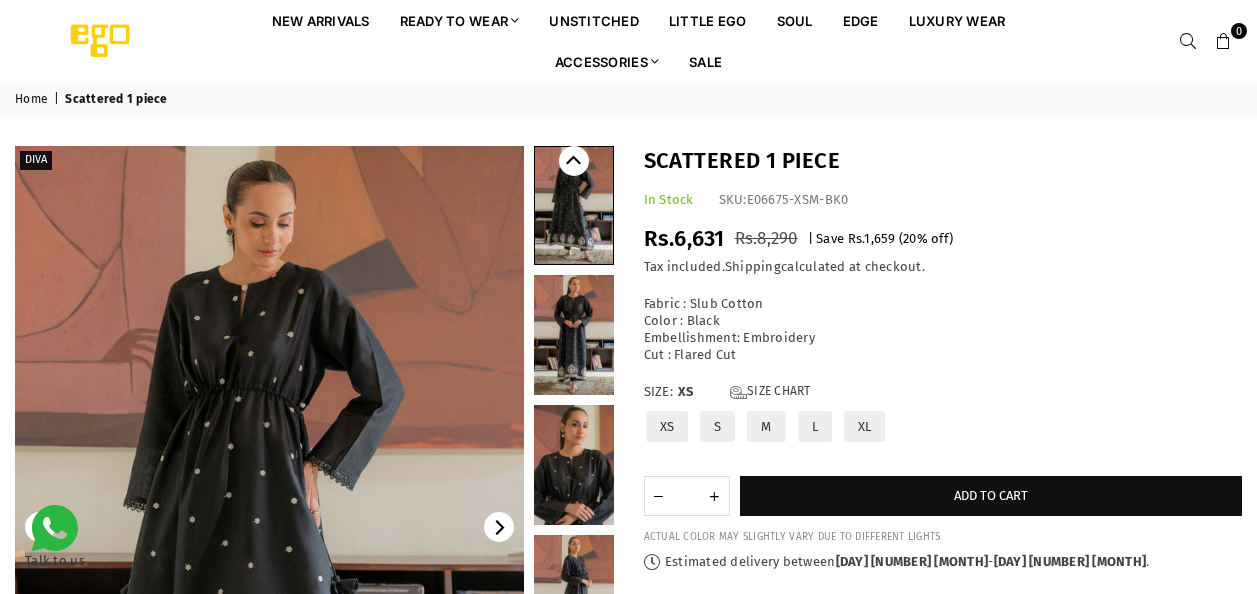 scroll, scrollTop: 0, scrollLeft: 0, axis: both 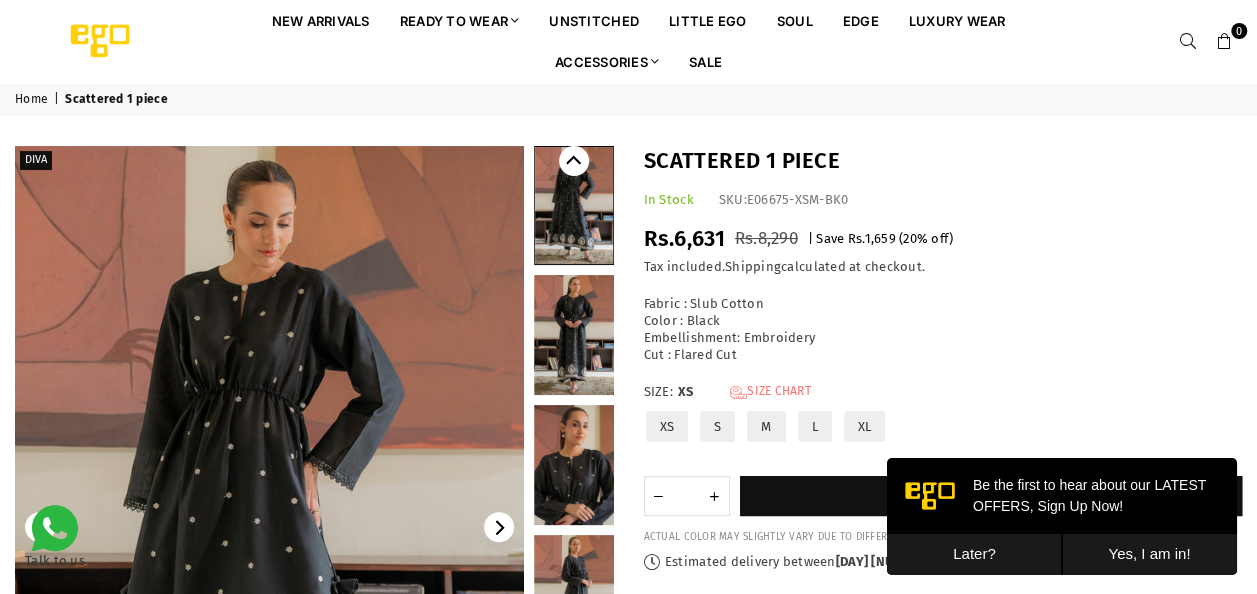click on "Size Chart" at bounding box center (770, 392) 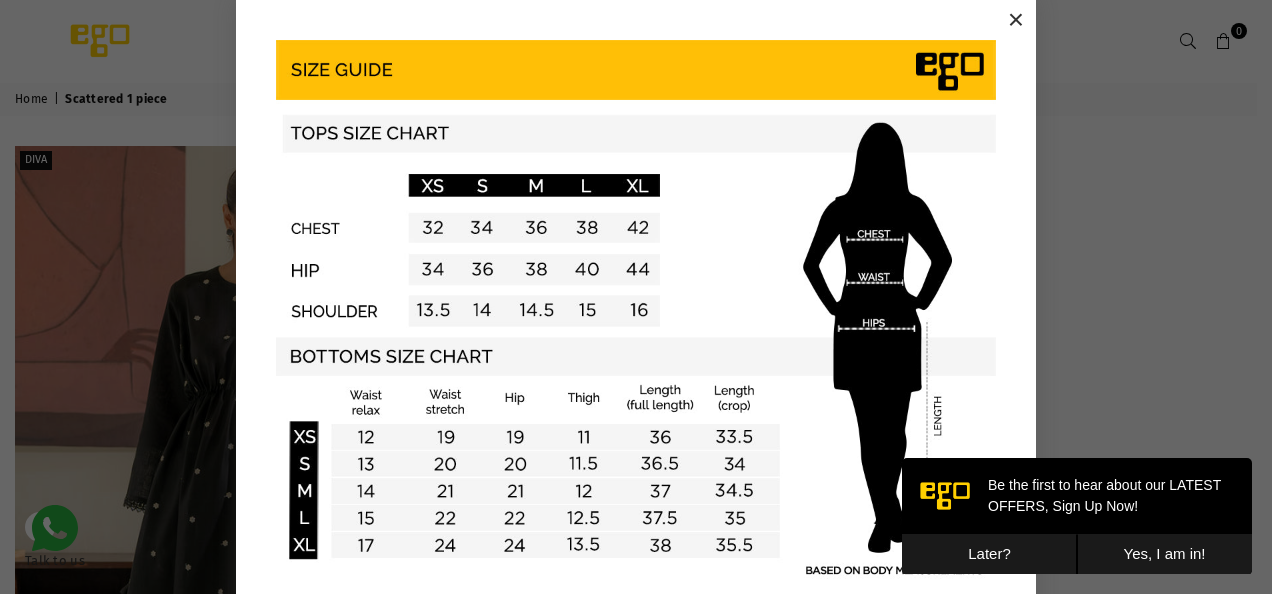 click on "Later?" at bounding box center [989, 554] 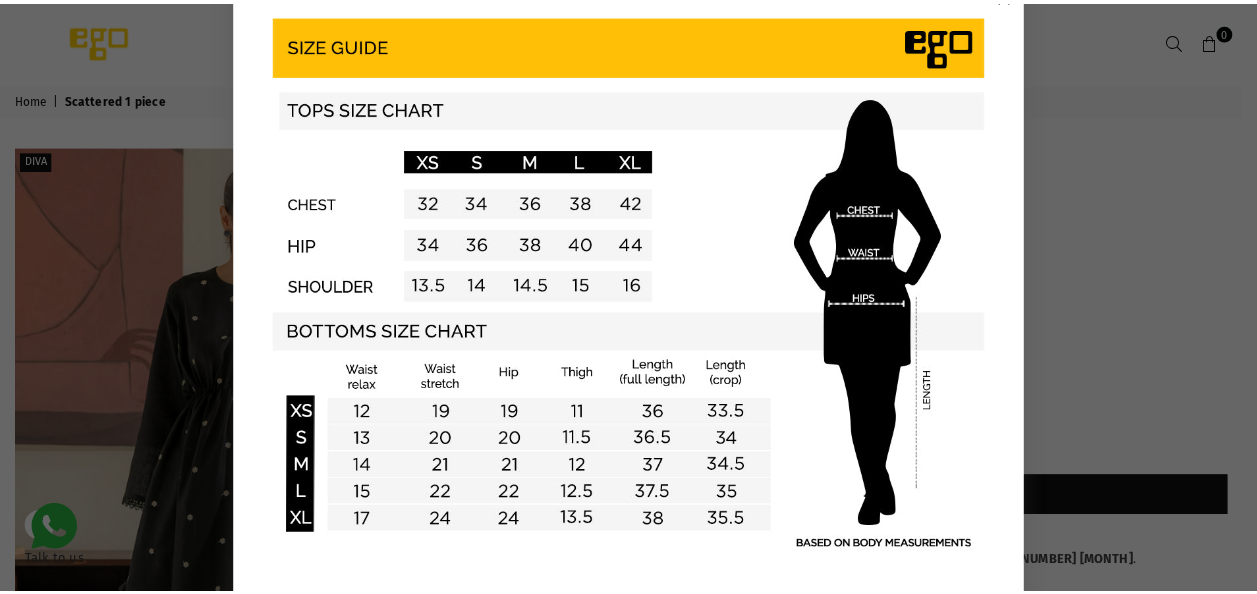 scroll, scrollTop: 50, scrollLeft: 0, axis: vertical 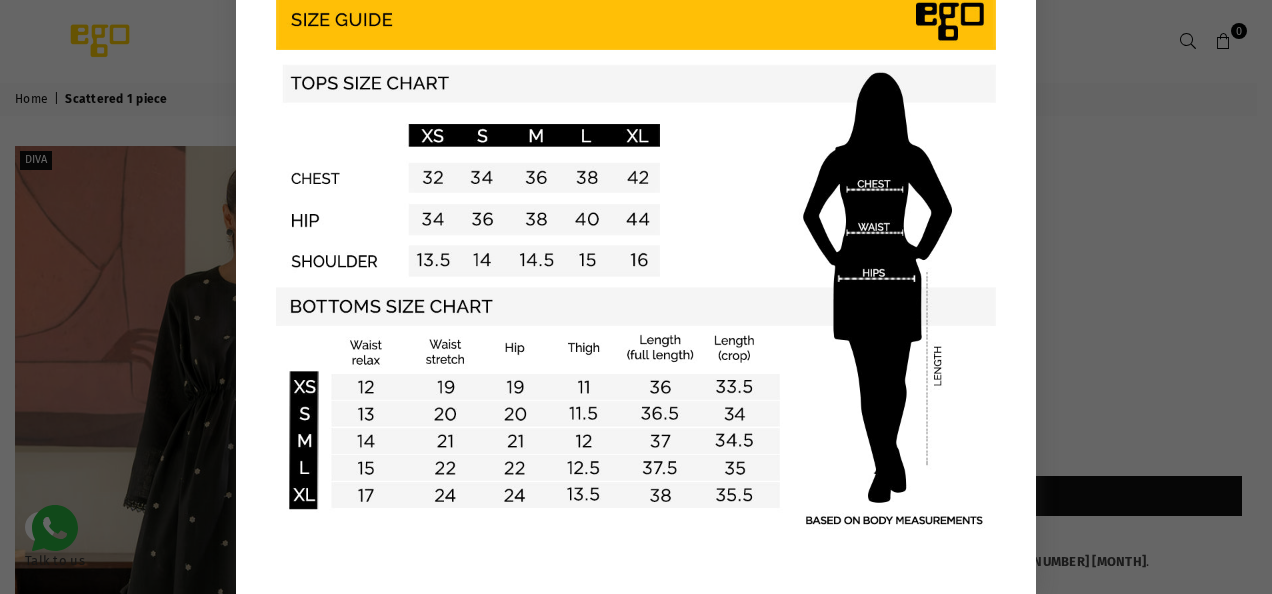 click on "×" at bounding box center [636, 272] 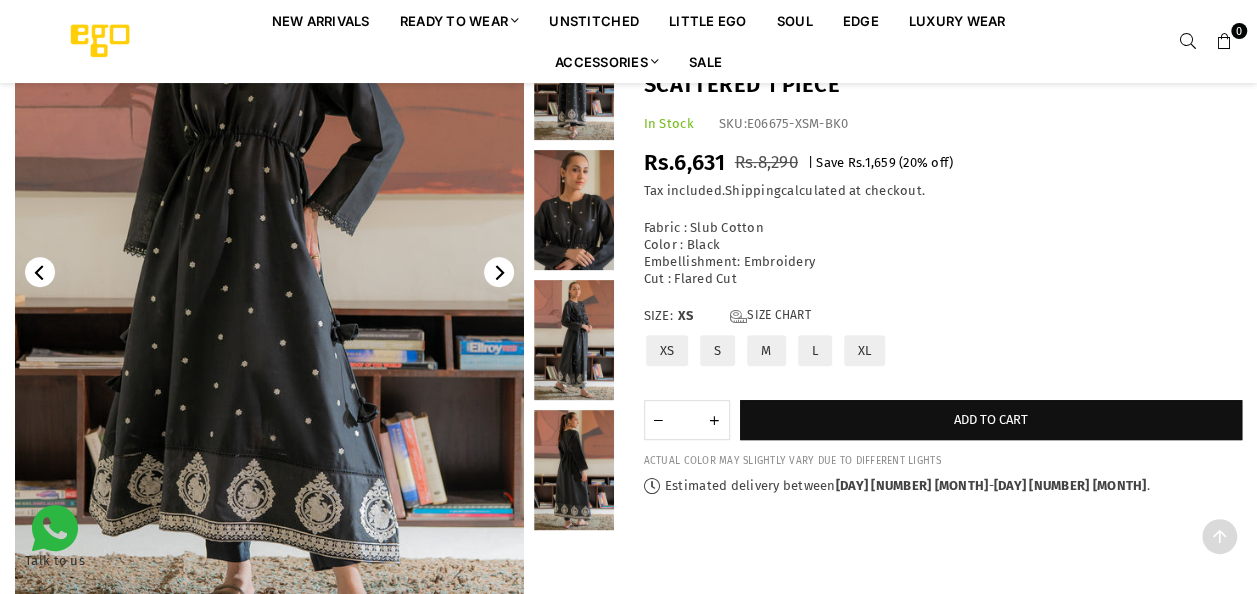 scroll, scrollTop: 282, scrollLeft: 0, axis: vertical 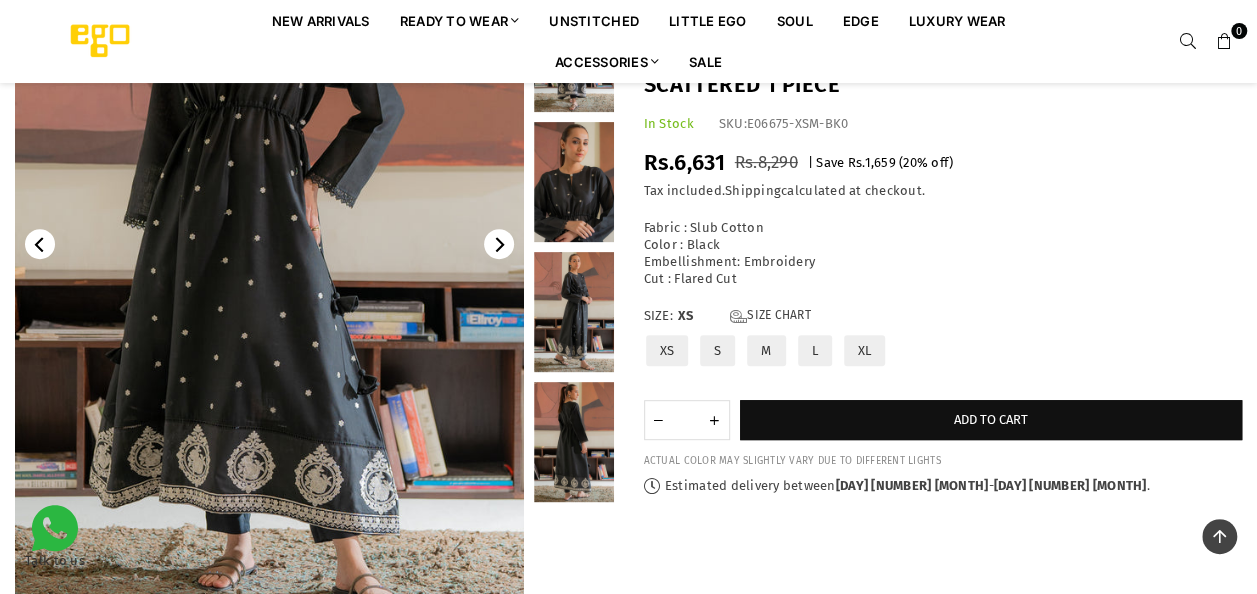 click at bounding box center (574, 442) 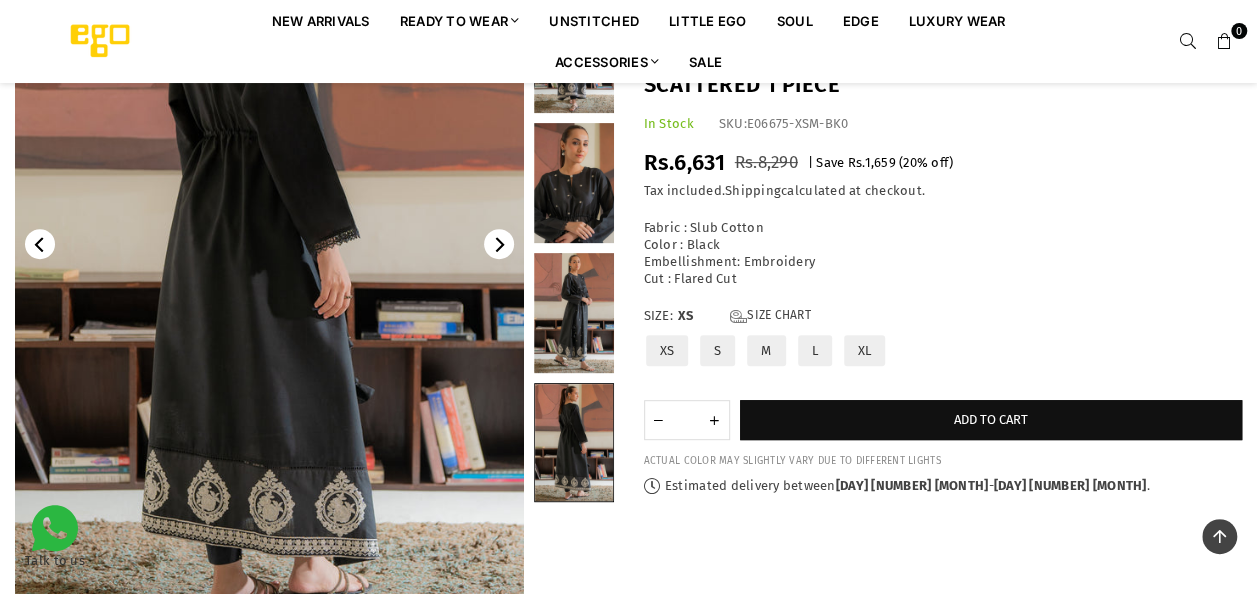 click at bounding box center (574, 313) 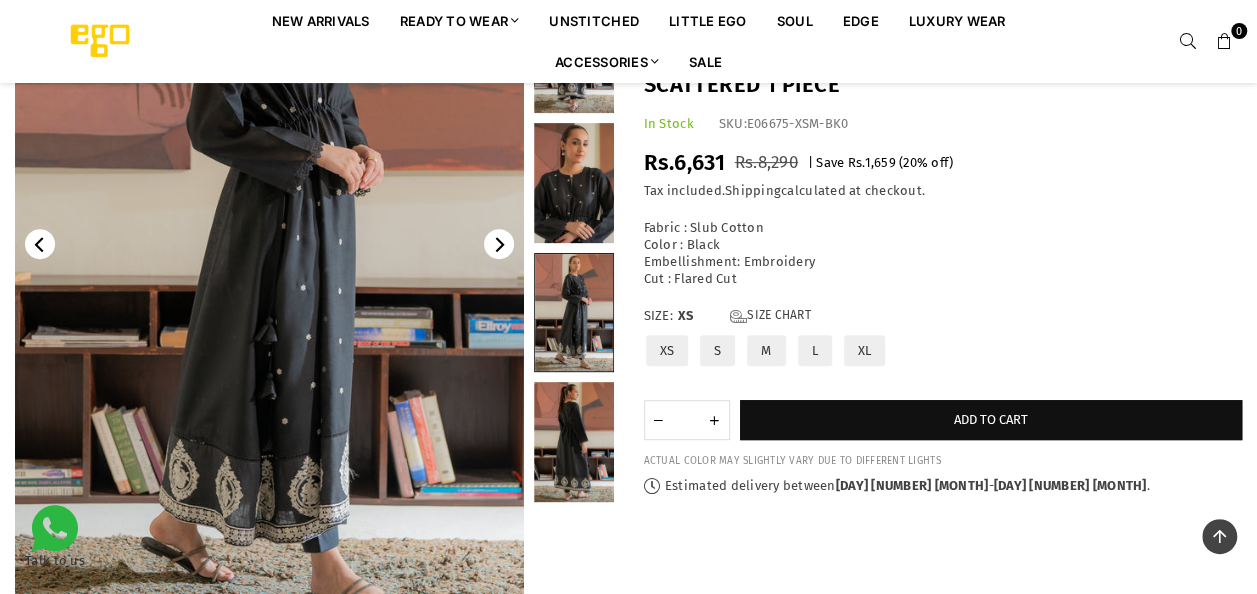 click at bounding box center (574, 183) 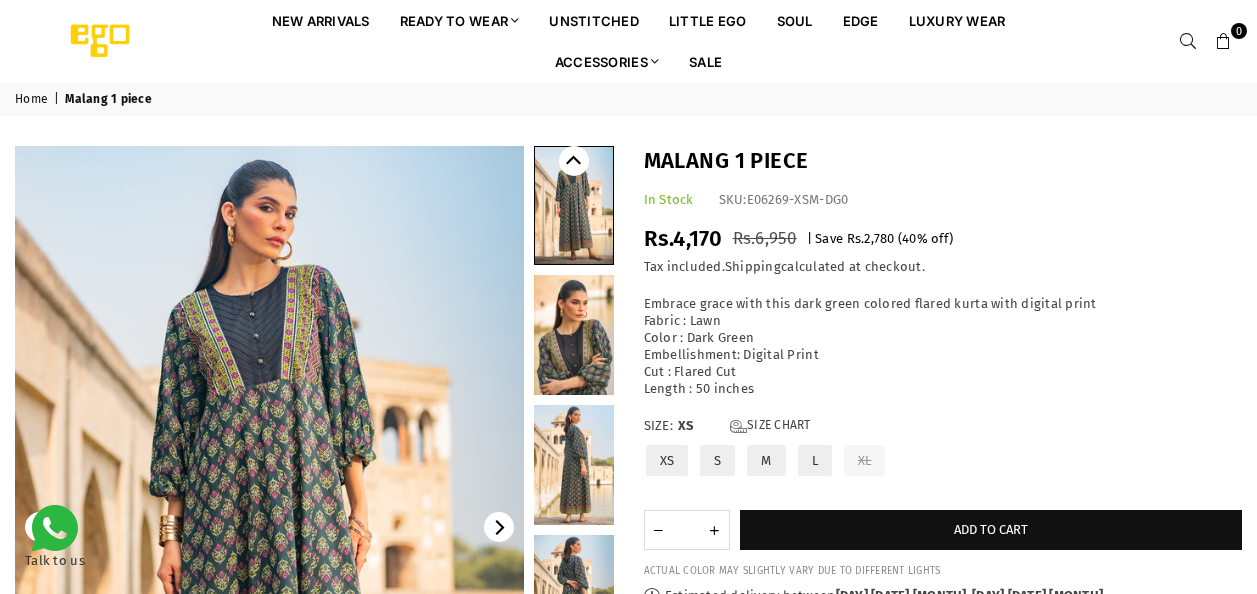 scroll, scrollTop: 0, scrollLeft: 0, axis: both 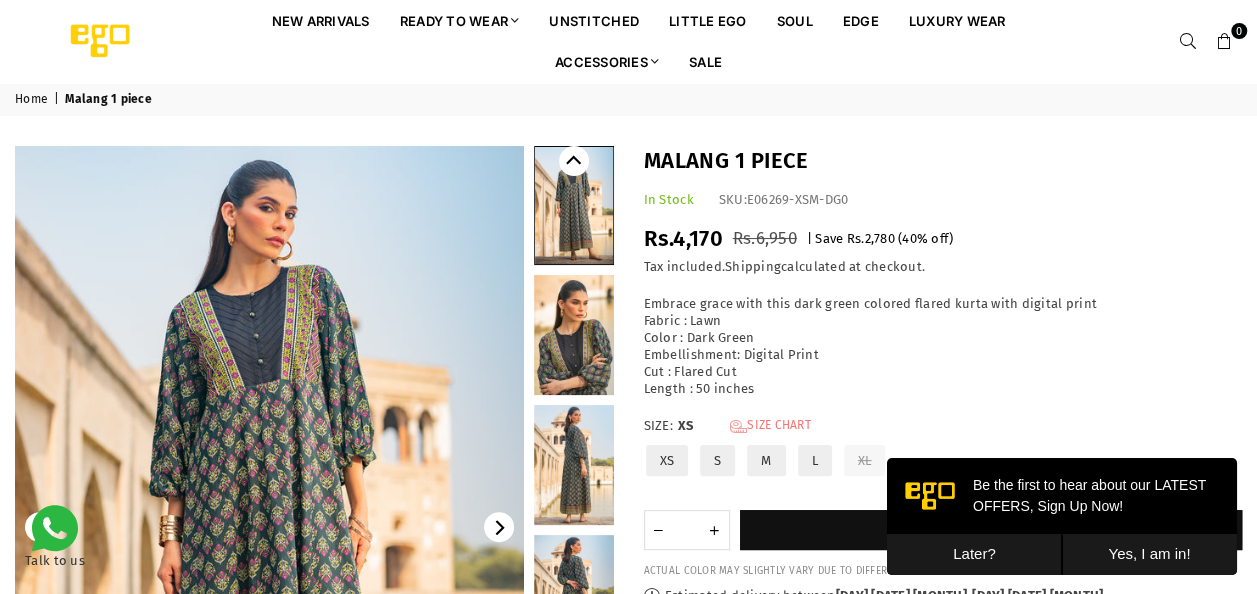 click on "Size Chart" at bounding box center [770, 426] 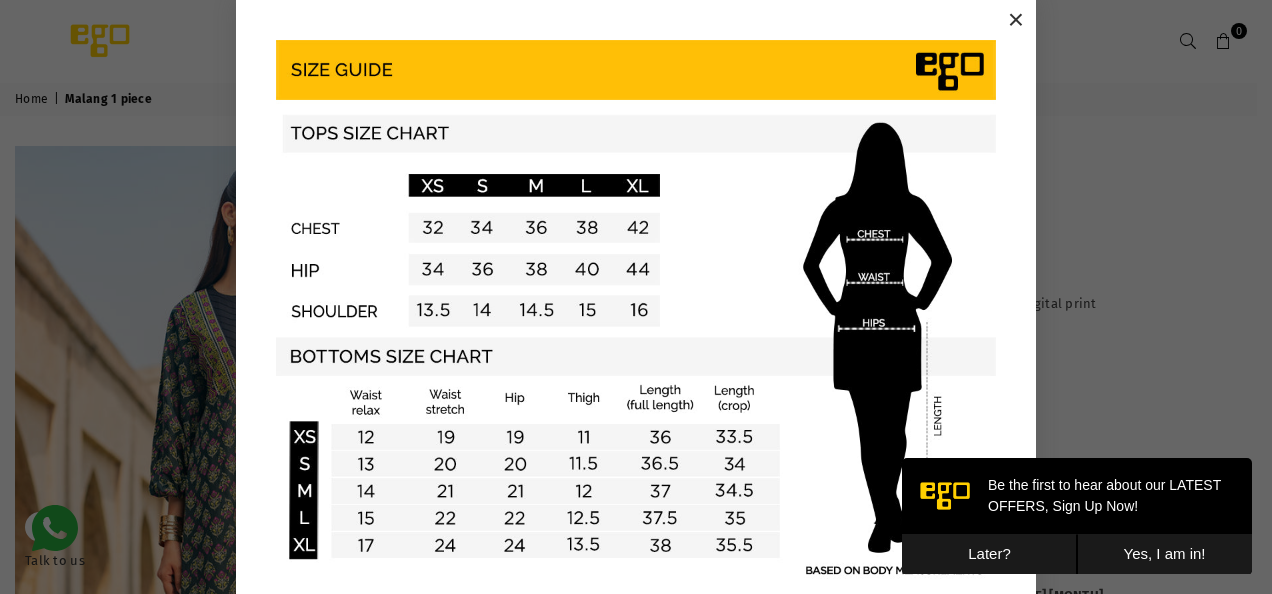 click on "×" at bounding box center (1016, 20) 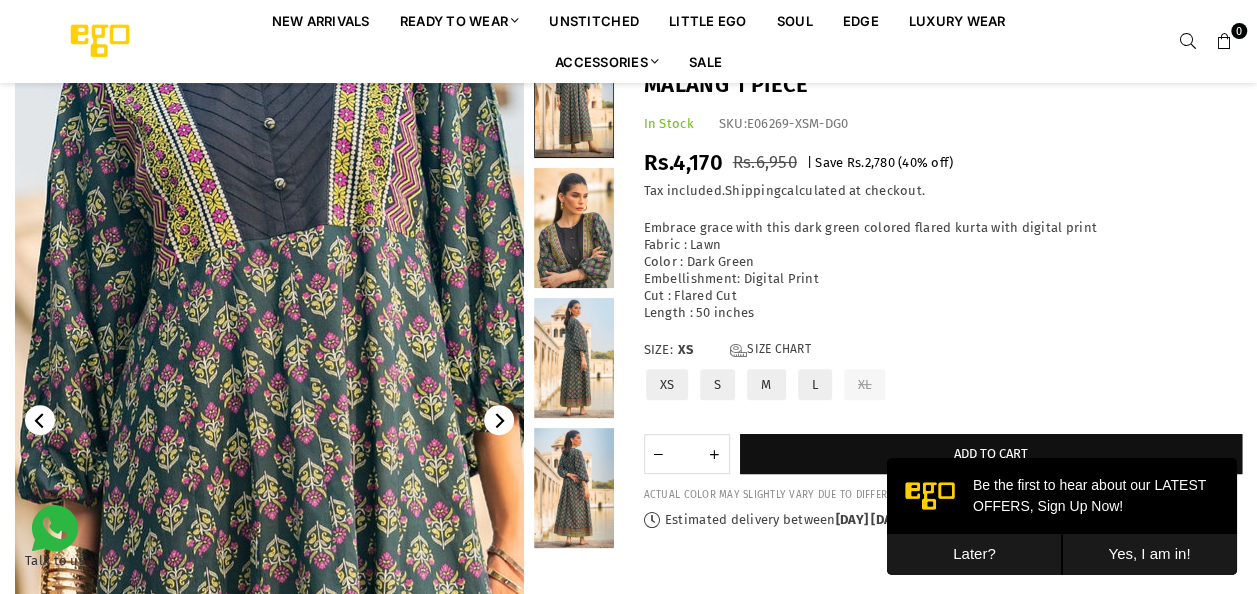 scroll, scrollTop: 382, scrollLeft: 0, axis: vertical 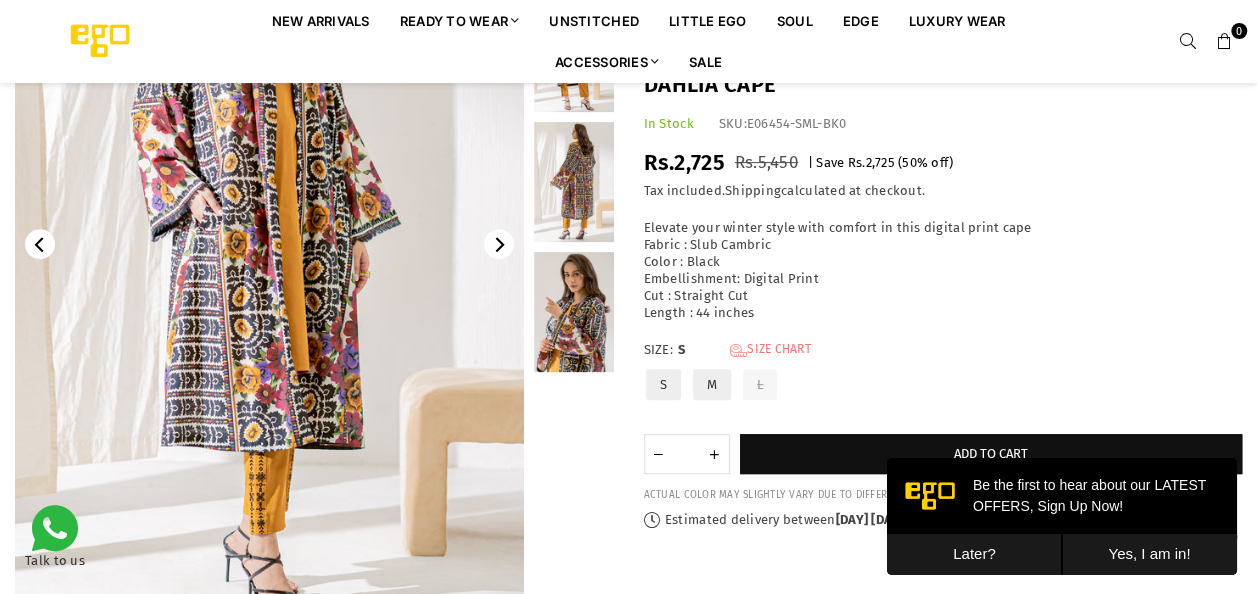 click on "Size Chart" at bounding box center [770, 350] 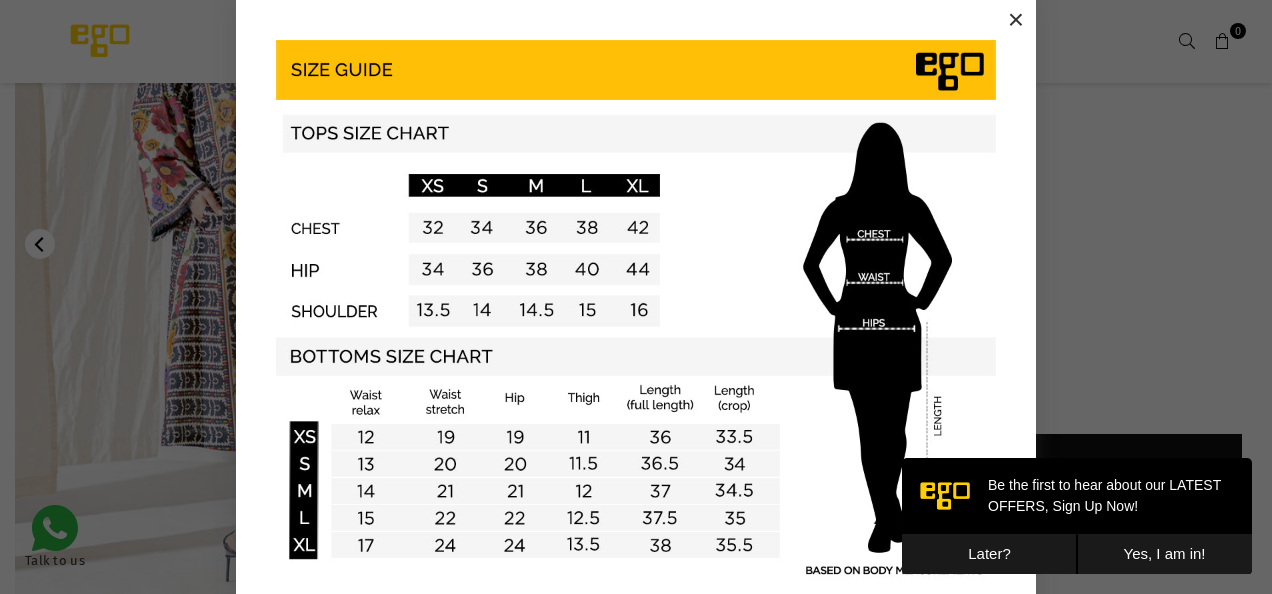 click on "×" at bounding box center [1016, 20] 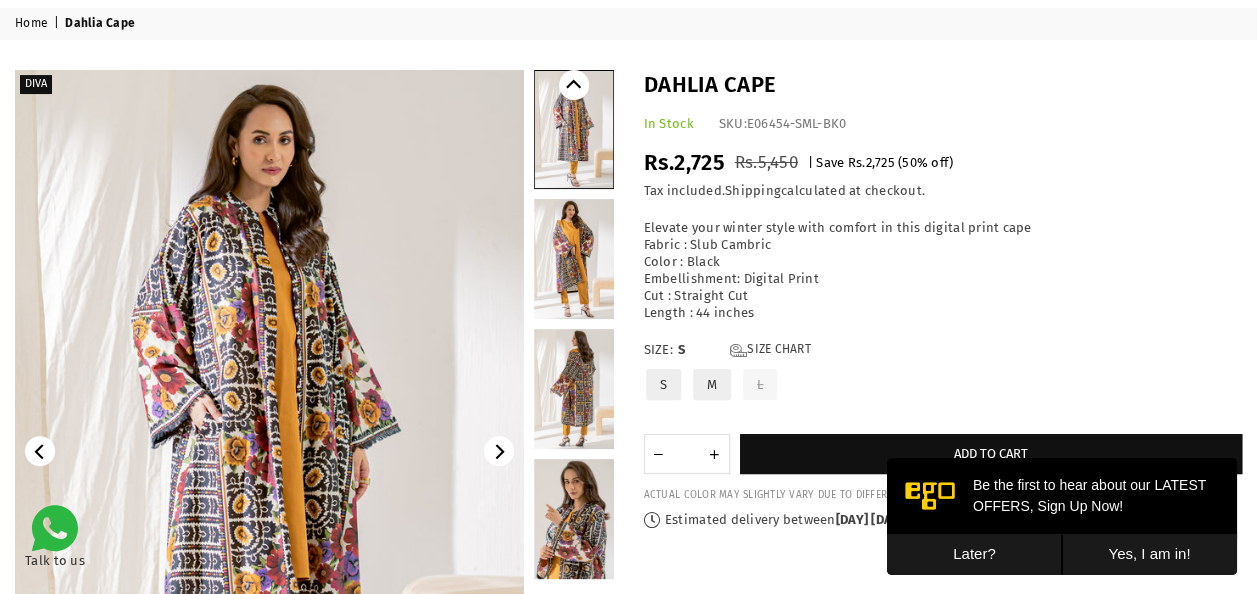 scroll, scrollTop: 0, scrollLeft: 0, axis: both 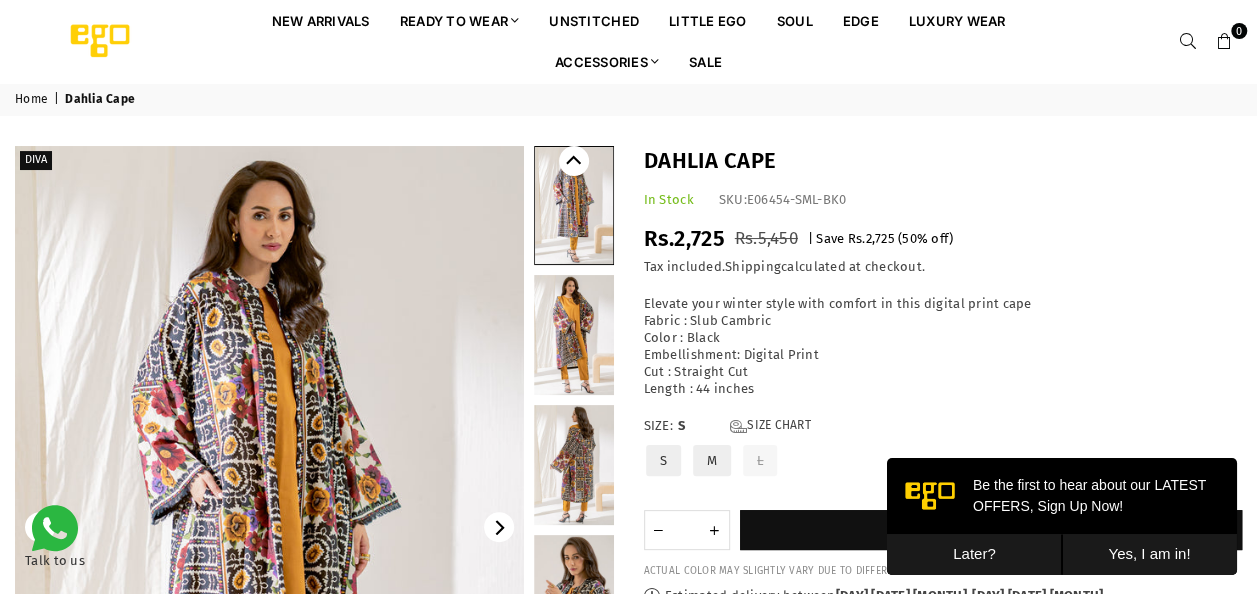 click at bounding box center [574, 465] 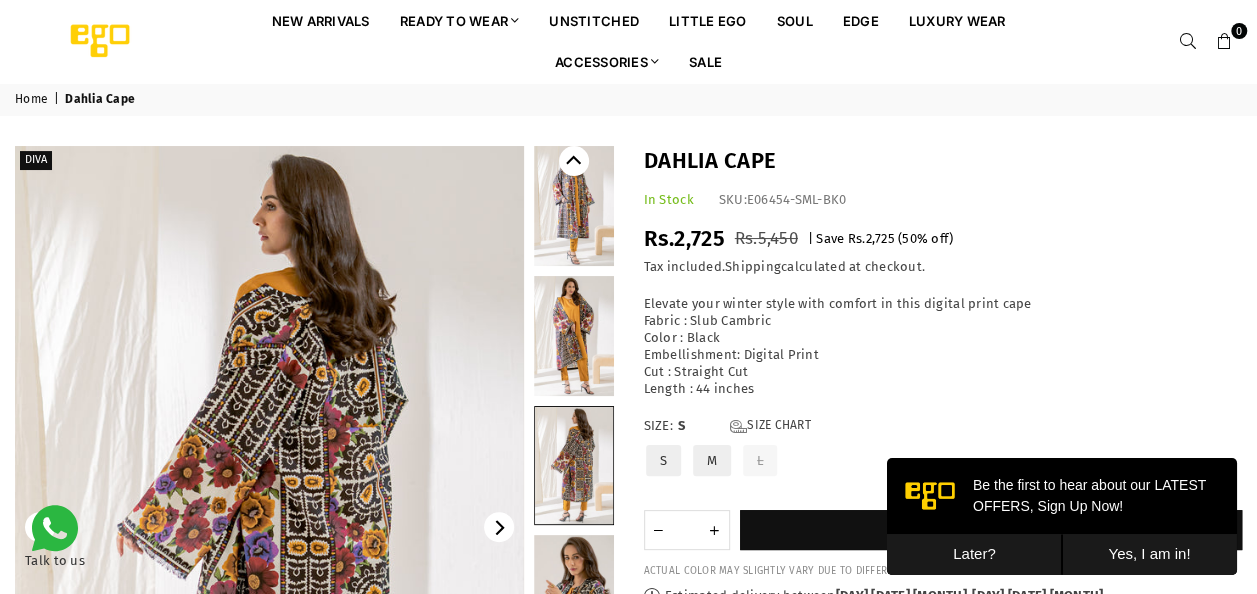 click at bounding box center [574, 336] 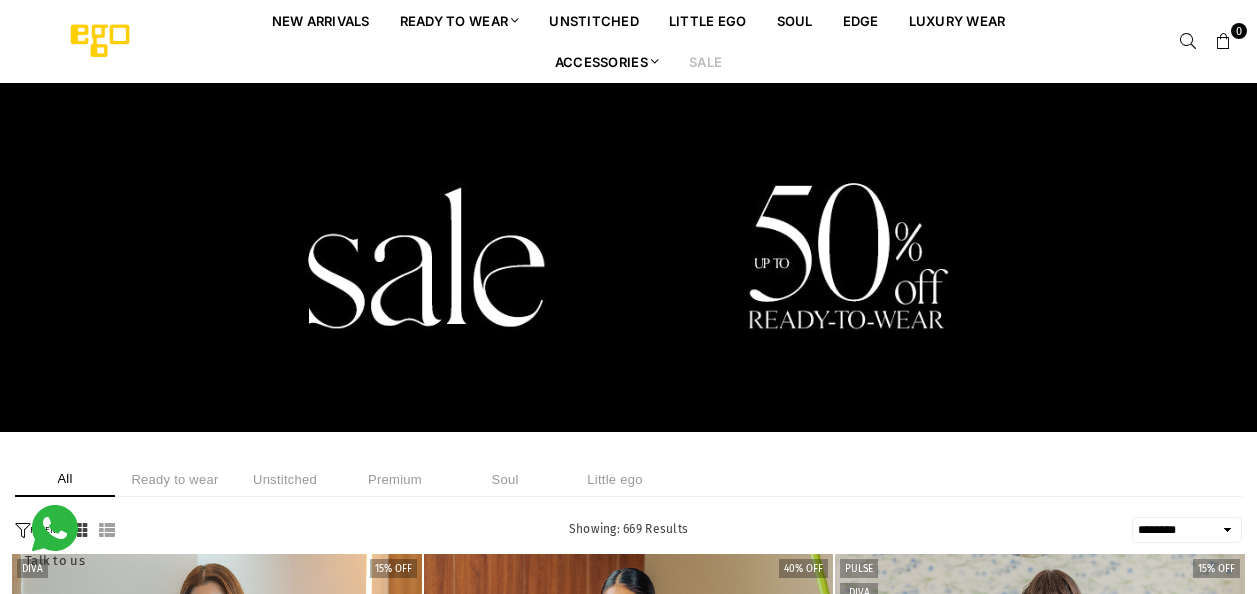 select on "******" 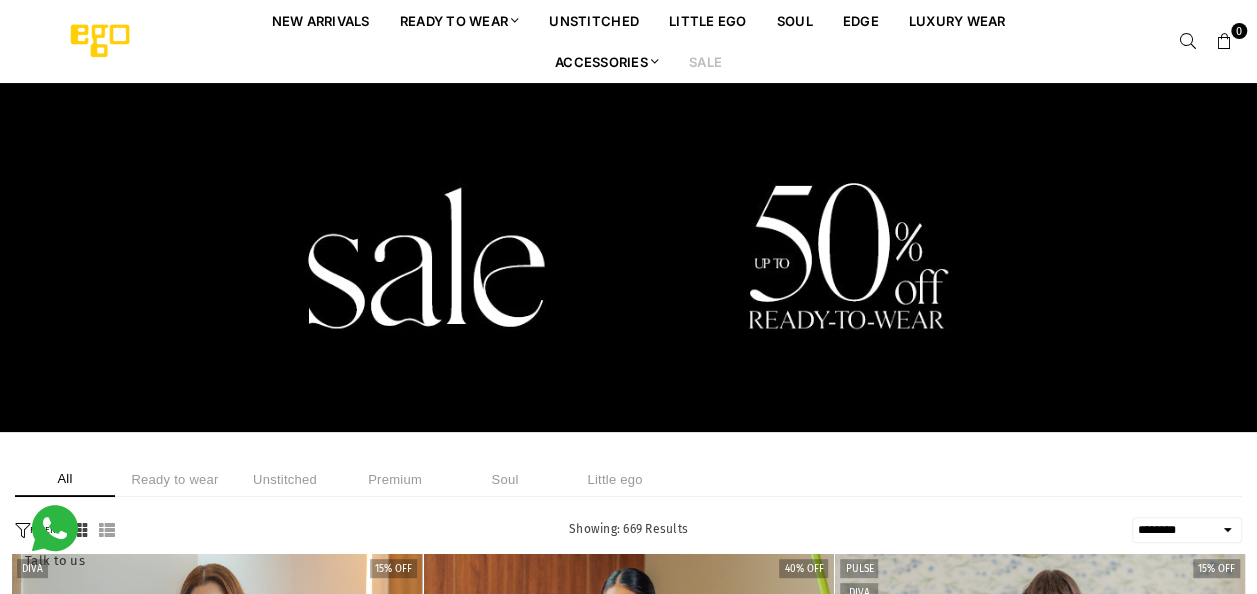 scroll, scrollTop: 0, scrollLeft: 0, axis: both 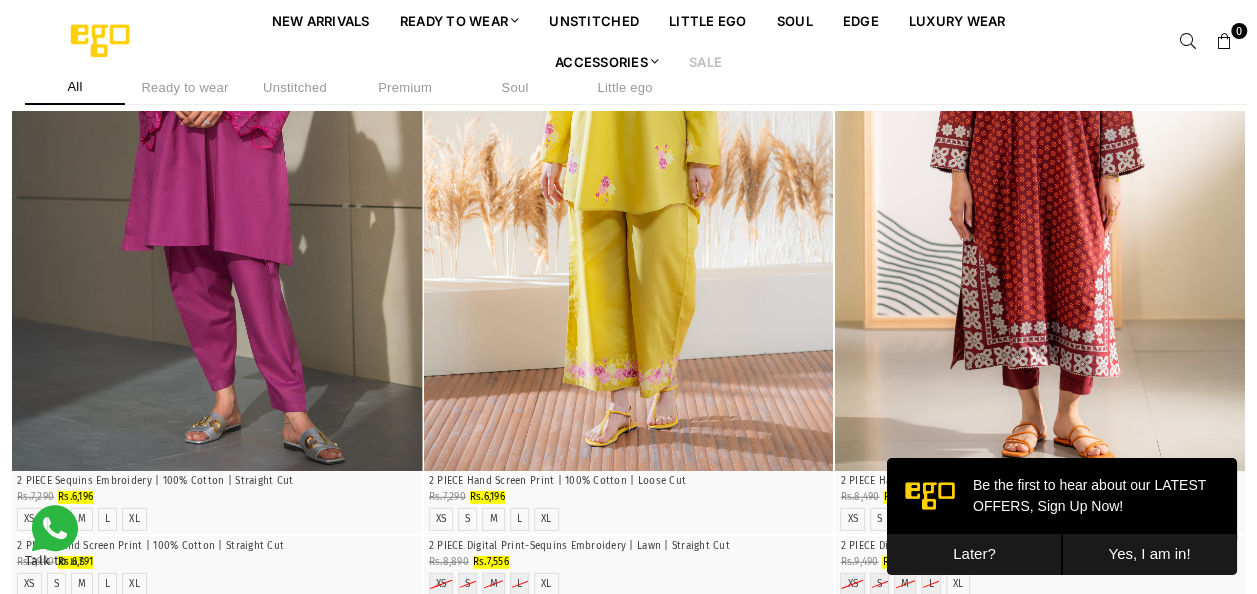 click on "Later?" at bounding box center [974, 554] 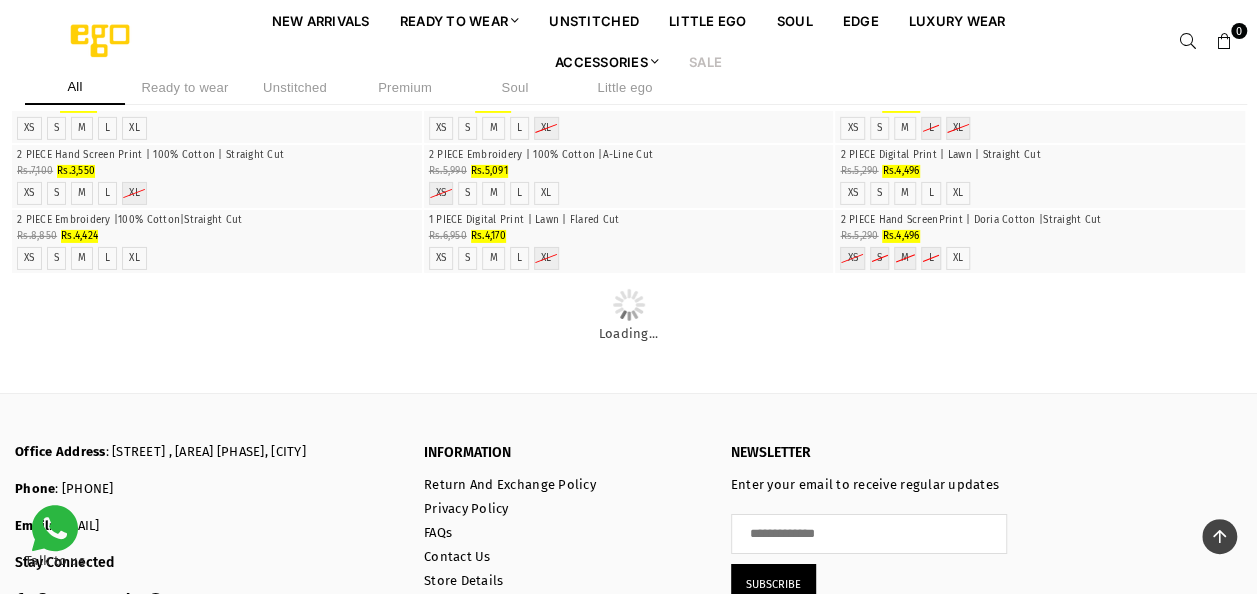 scroll, scrollTop: 3082, scrollLeft: 0, axis: vertical 